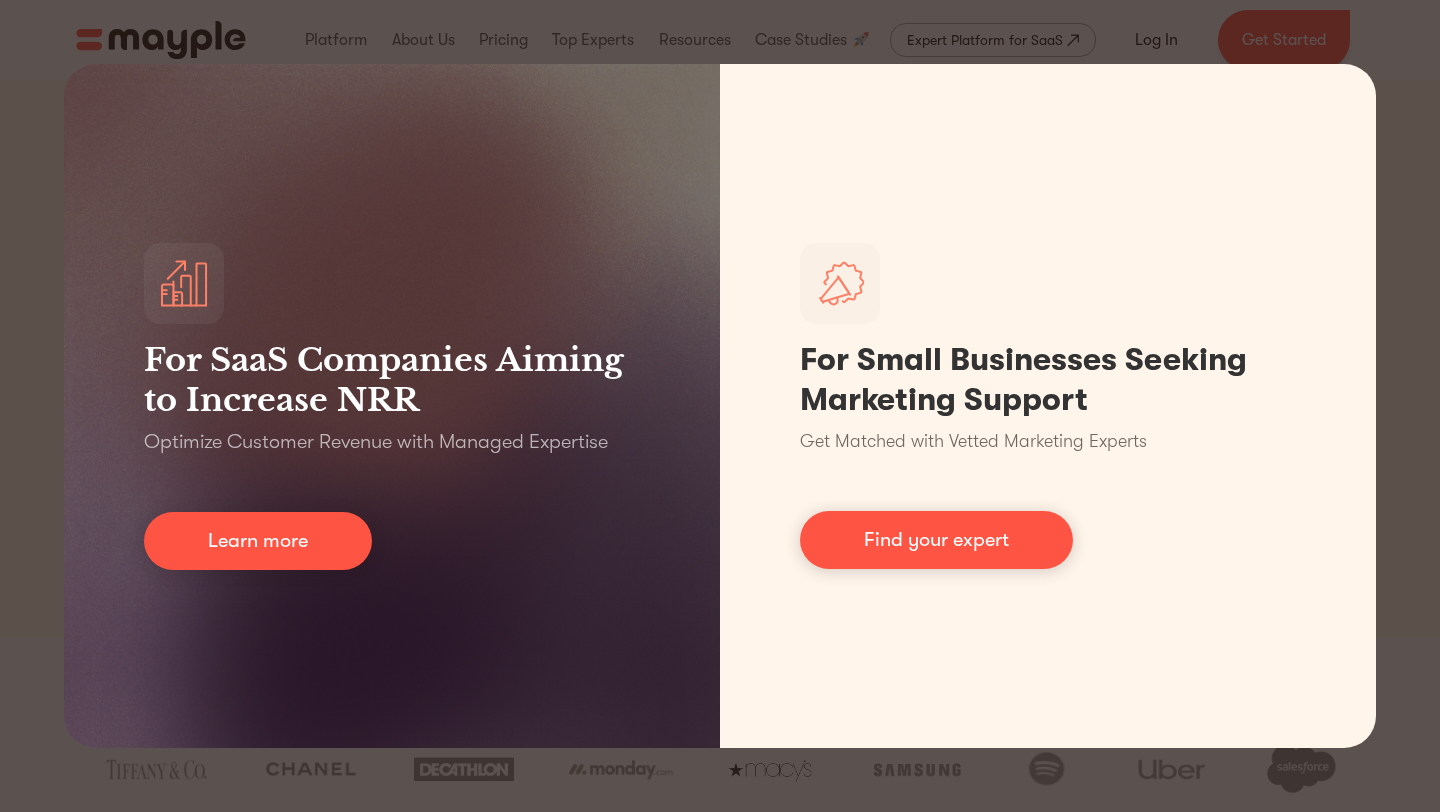 scroll, scrollTop: 0, scrollLeft: 0, axis: both 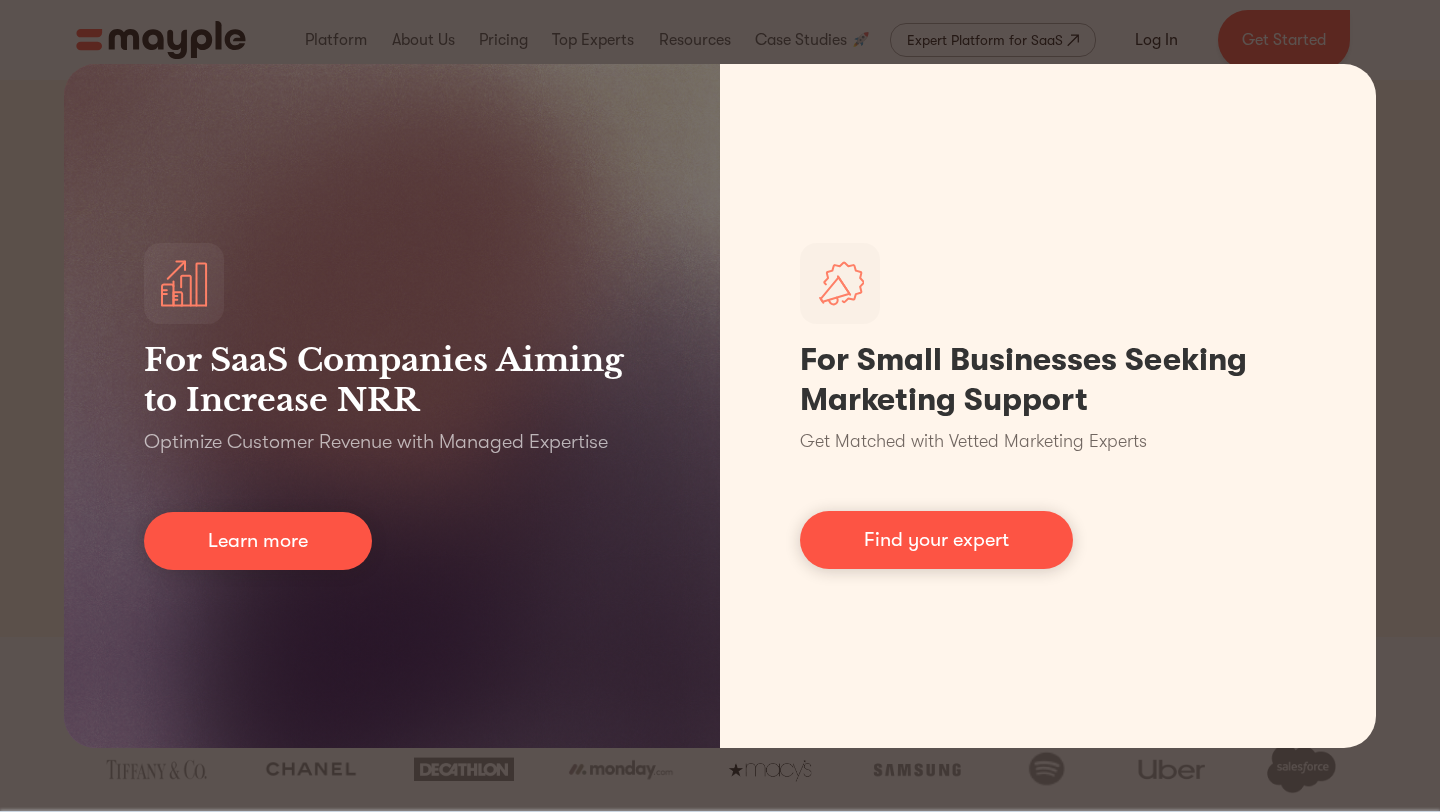 click on "For SaaS Companies Aiming to Increase NRR Optimize Customer Revenue with Managed Expertise Learn more For Small Businesses Seeking Marketing Support Get Matched with Vetted Marketing Experts Find your expert" at bounding box center (720, 406) 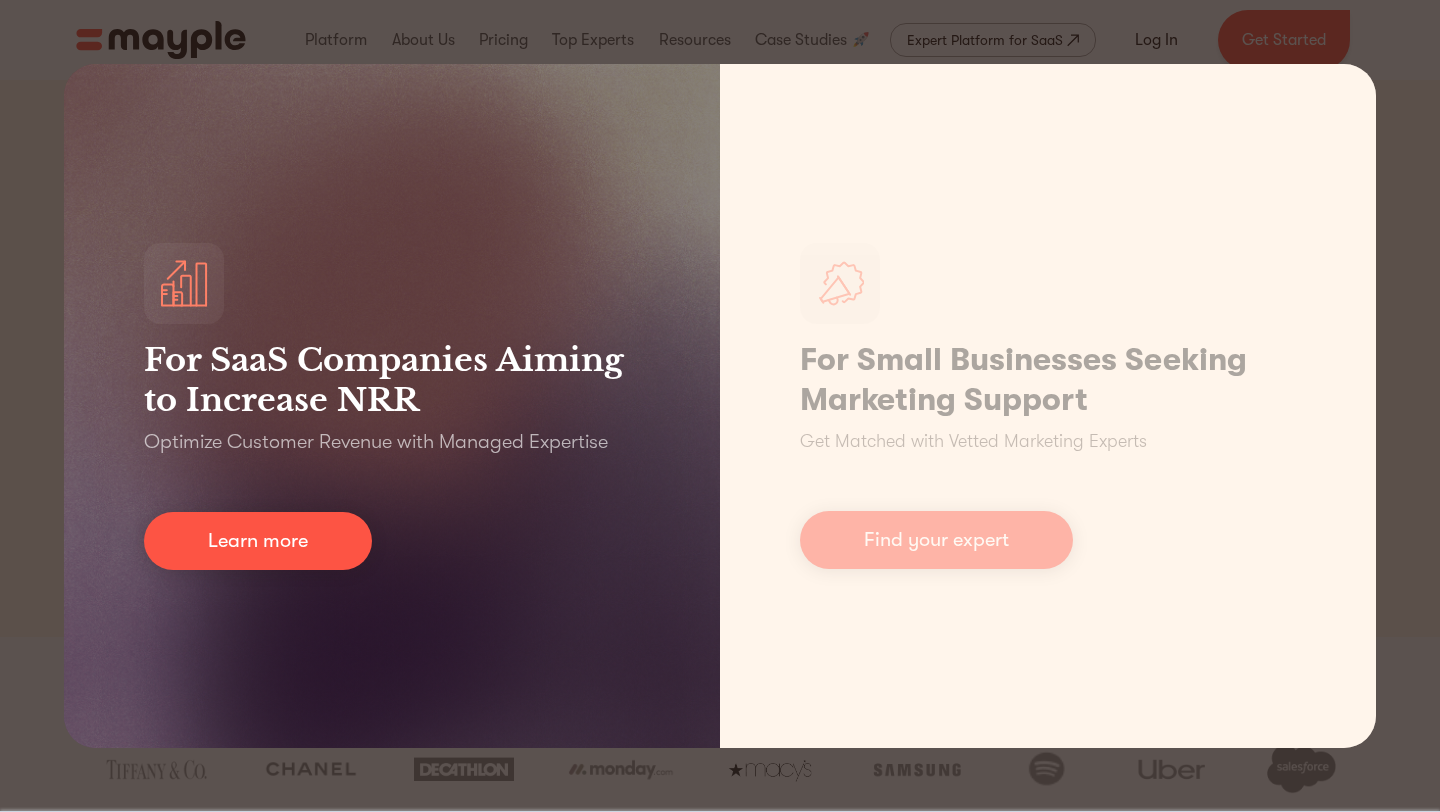 click on "For SaaS Companies Aiming to Increase NRR Optimize Customer Revenue with Managed Expertise Learn more" at bounding box center (392, 406) 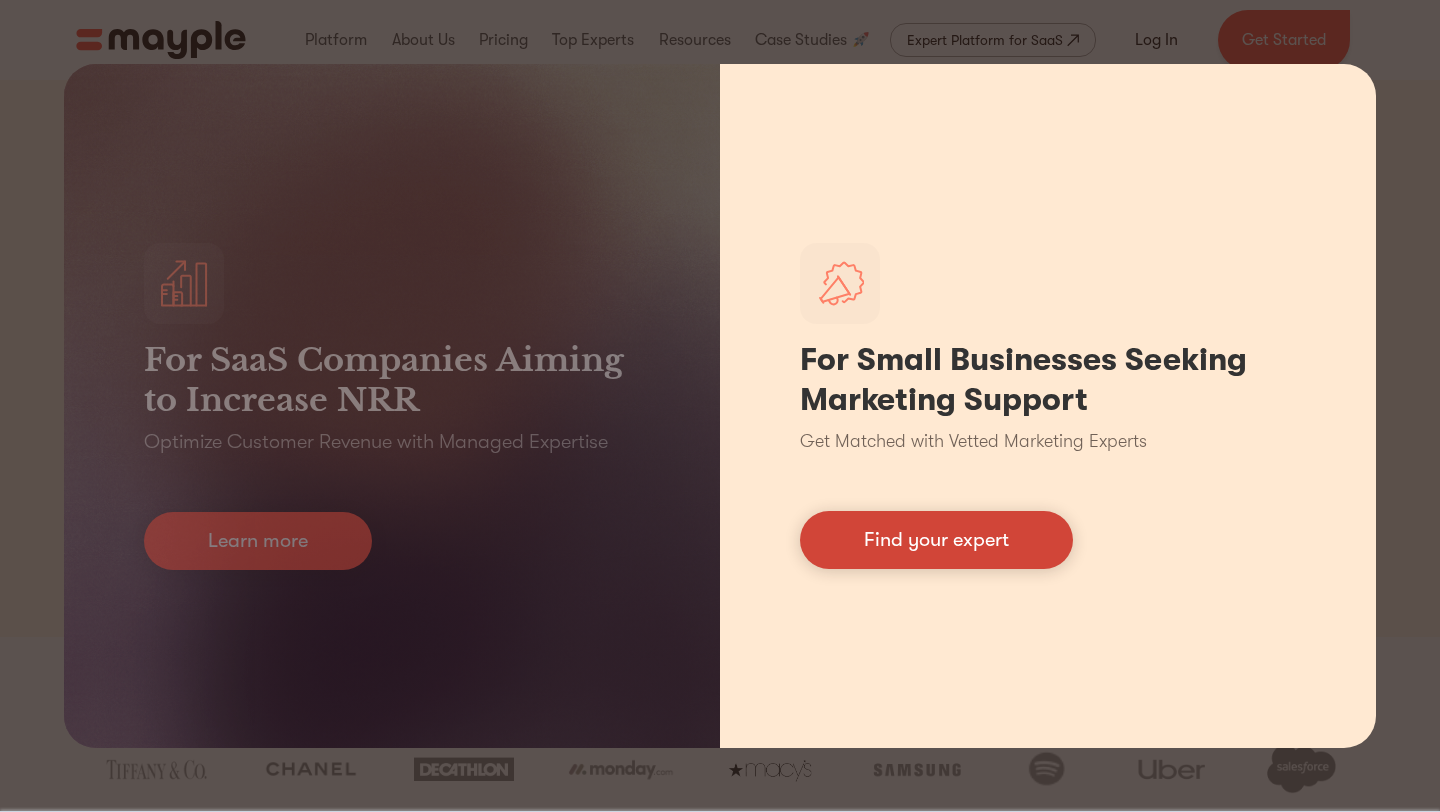 click on "Find your expert" at bounding box center [936, 540] 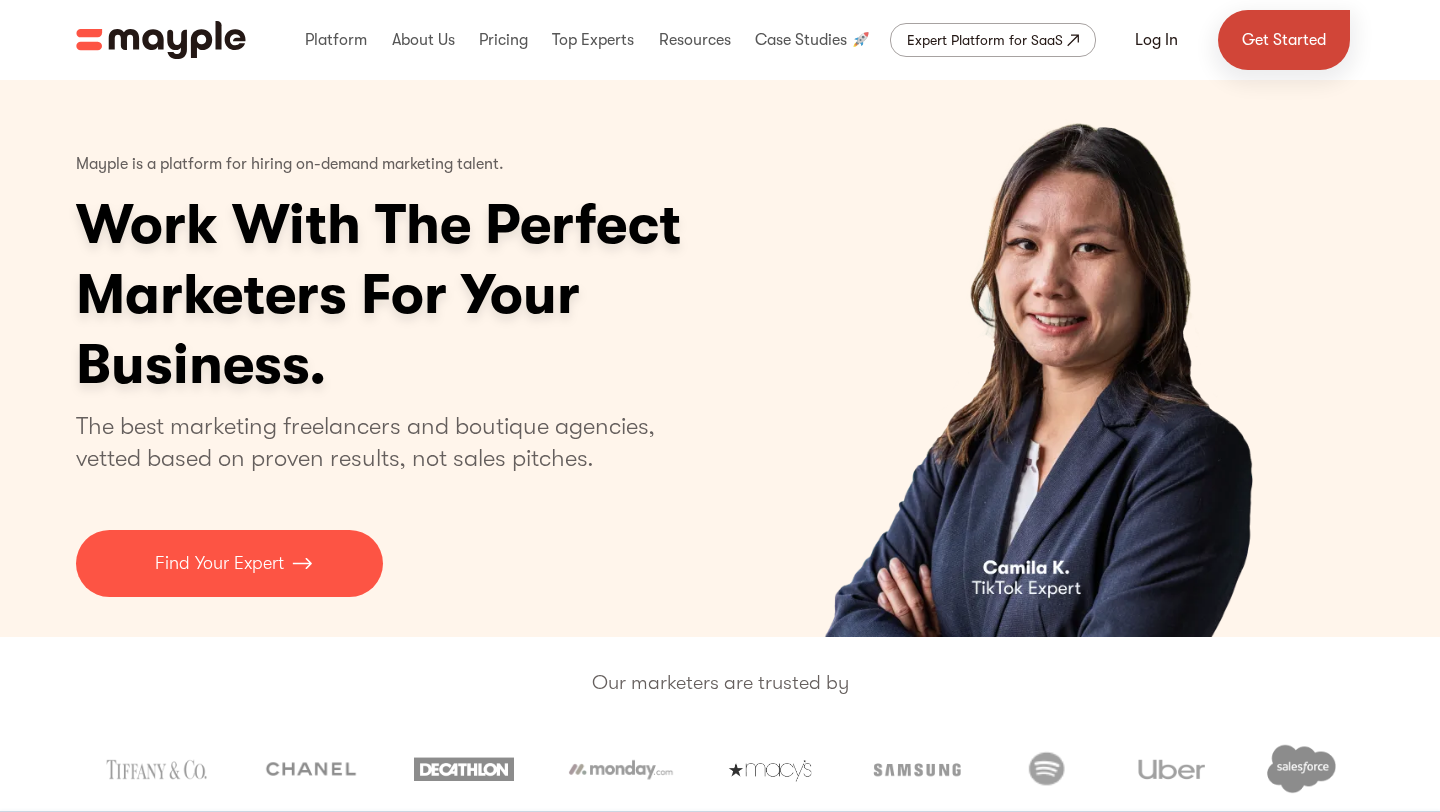 click on "Get Started" at bounding box center [1284, 40] 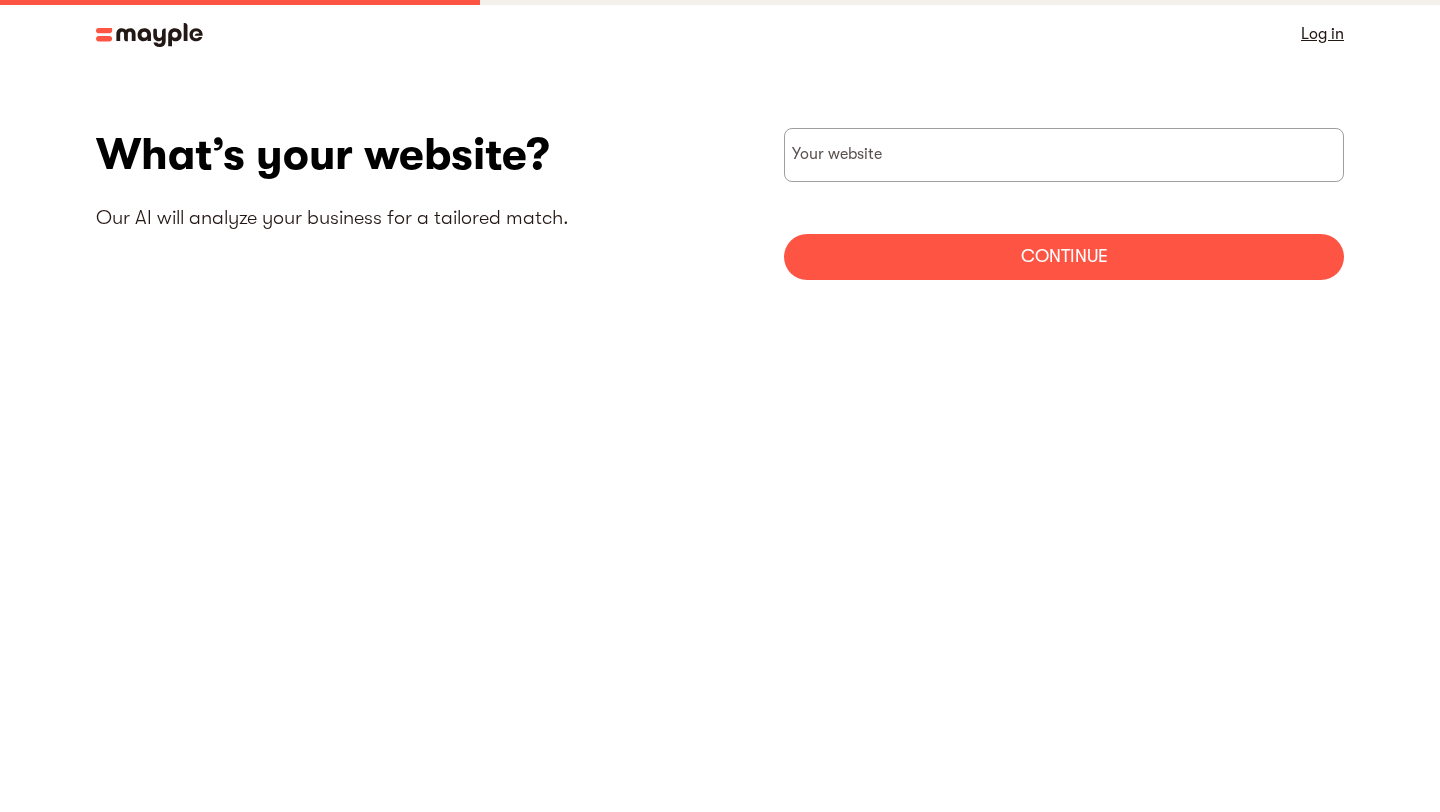 scroll, scrollTop: 0, scrollLeft: 0, axis: both 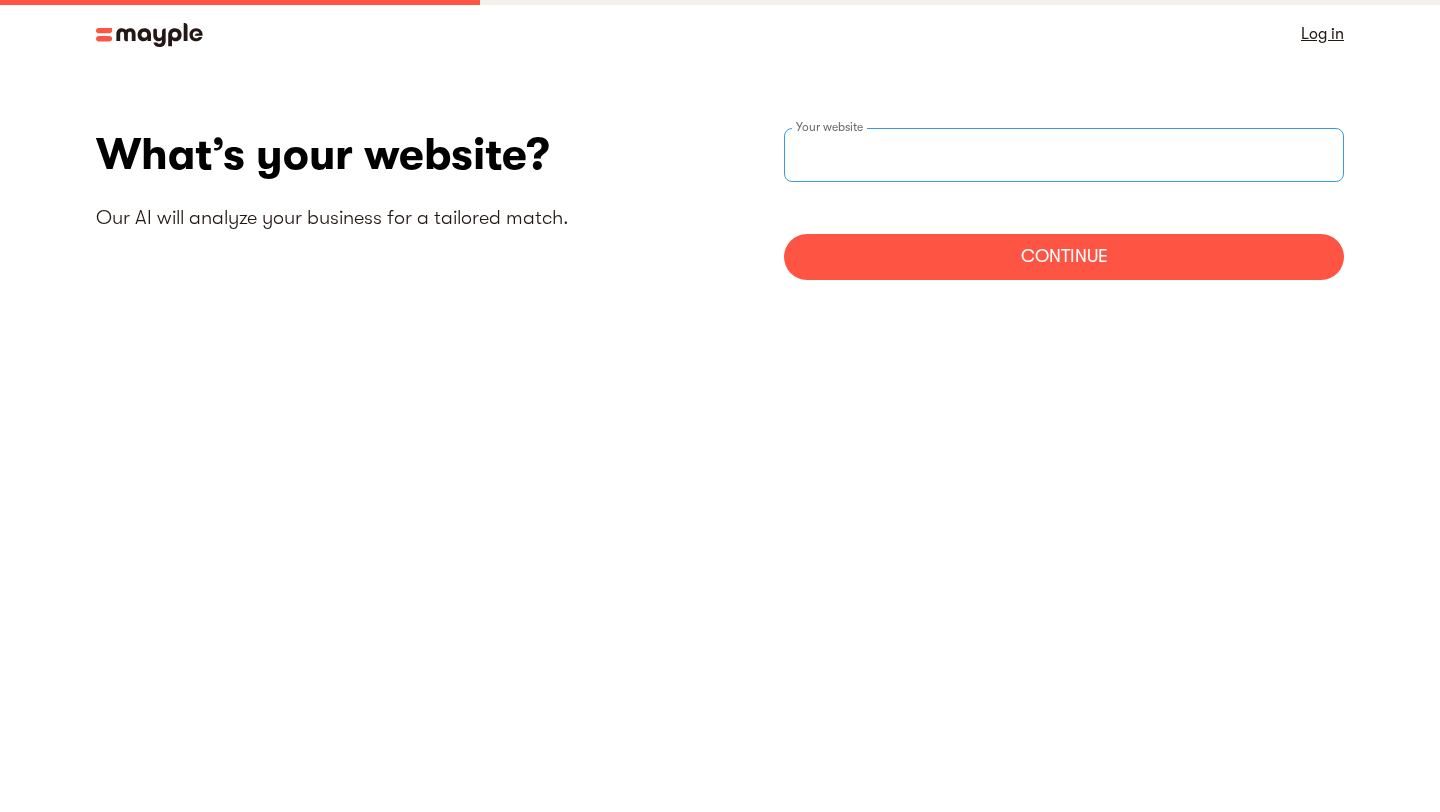 click at bounding box center (1064, 155) 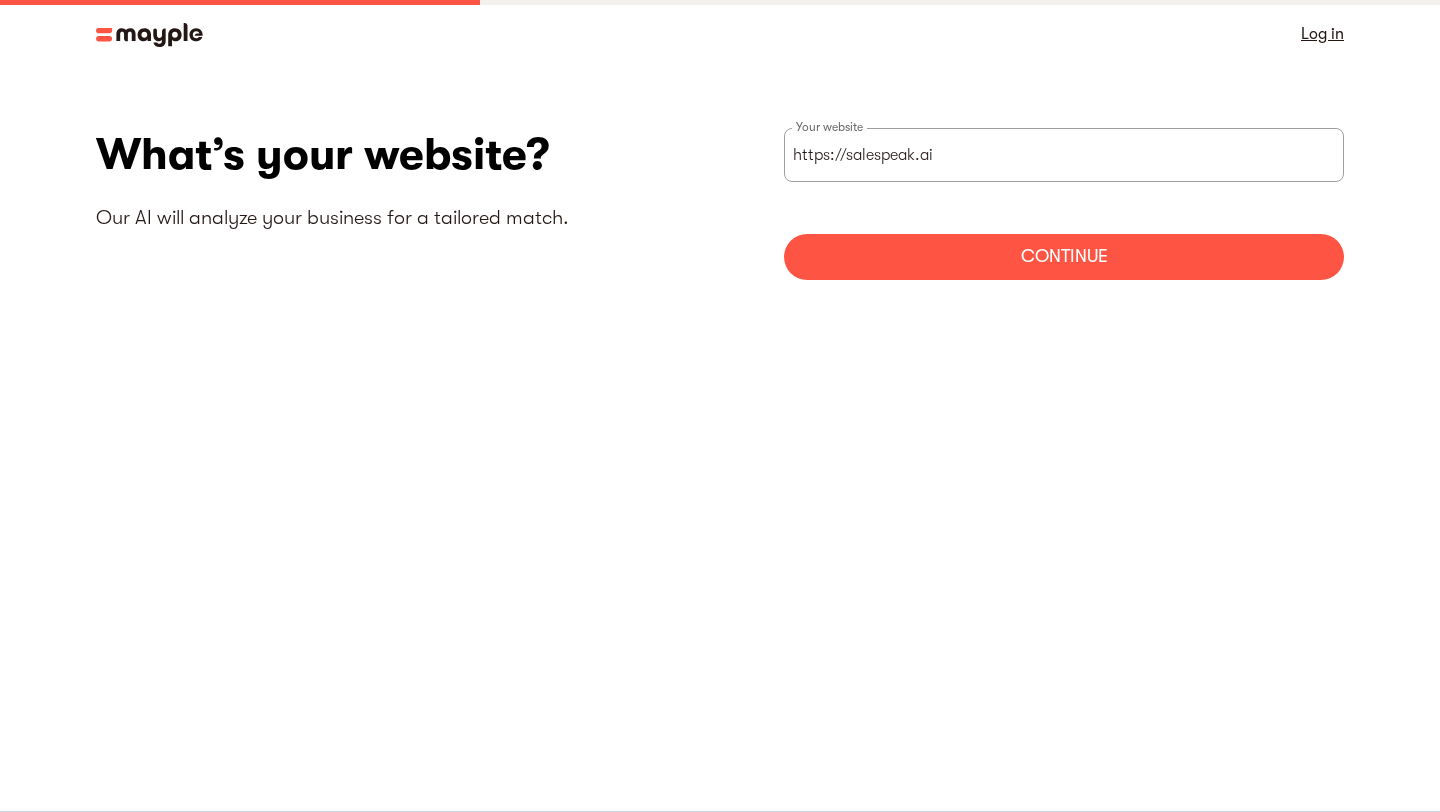 click on "Continue" at bounding box center (1064, 257) 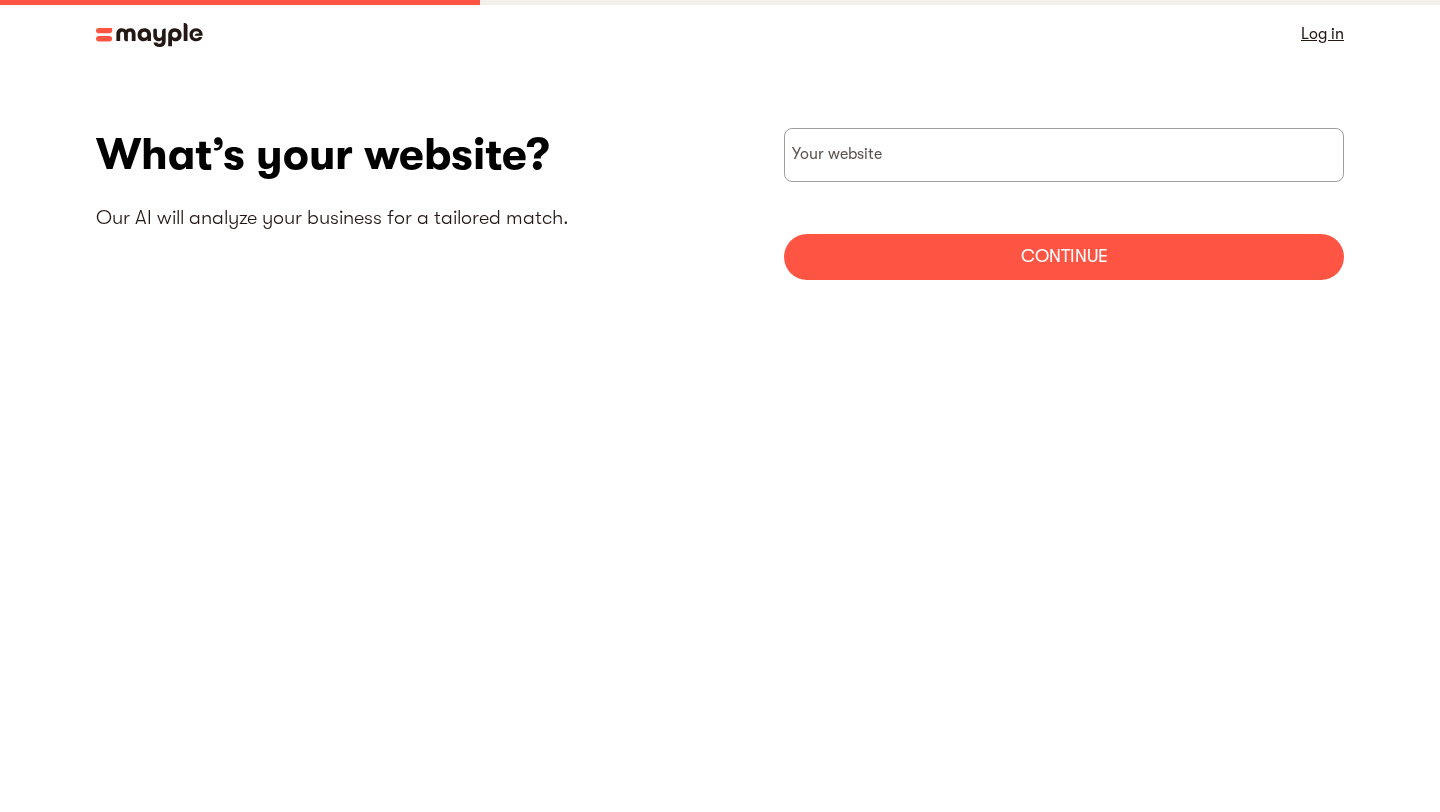 scroll, scrollTop: 0, scrollLeft: 0, axis: both 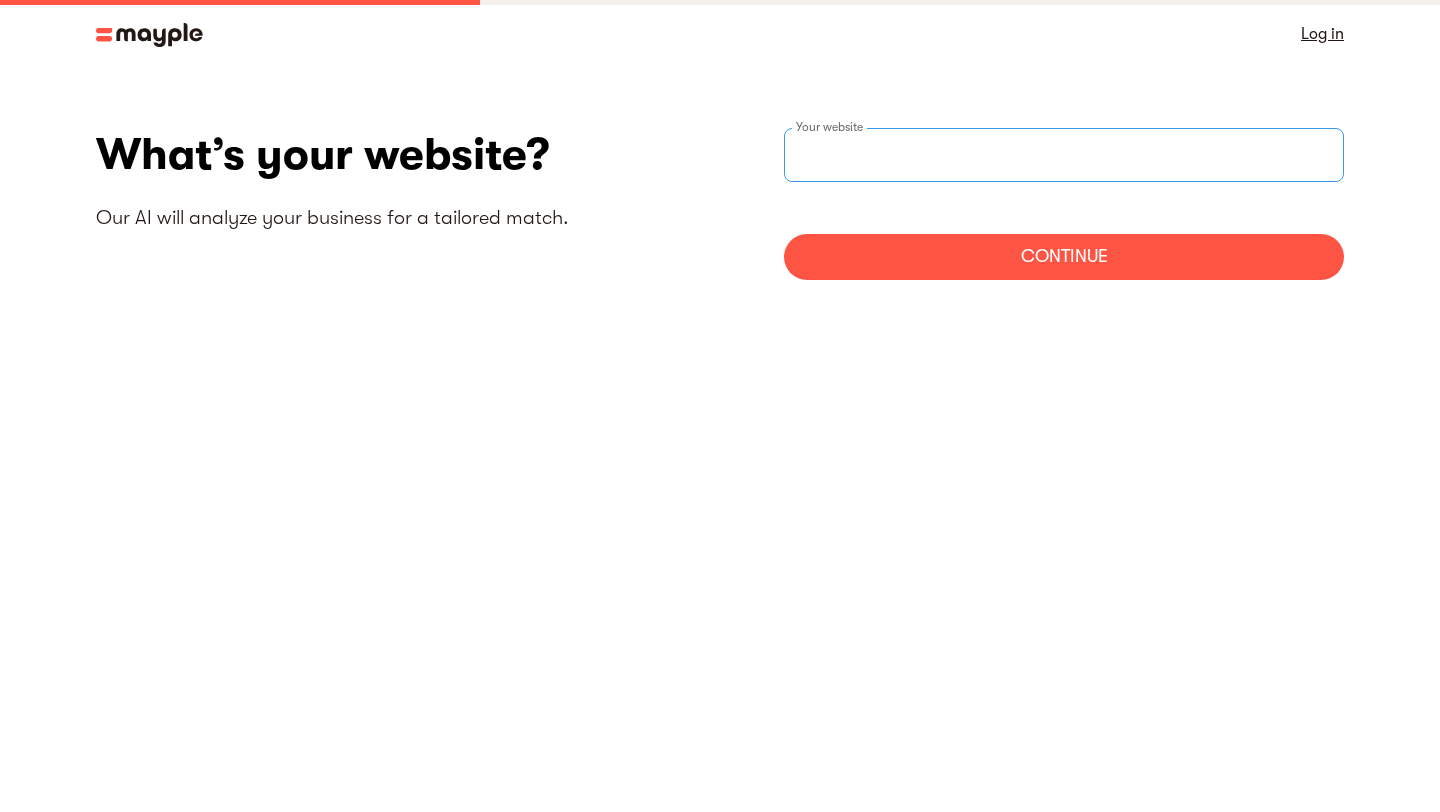 click at bounding box center (1064, 155) 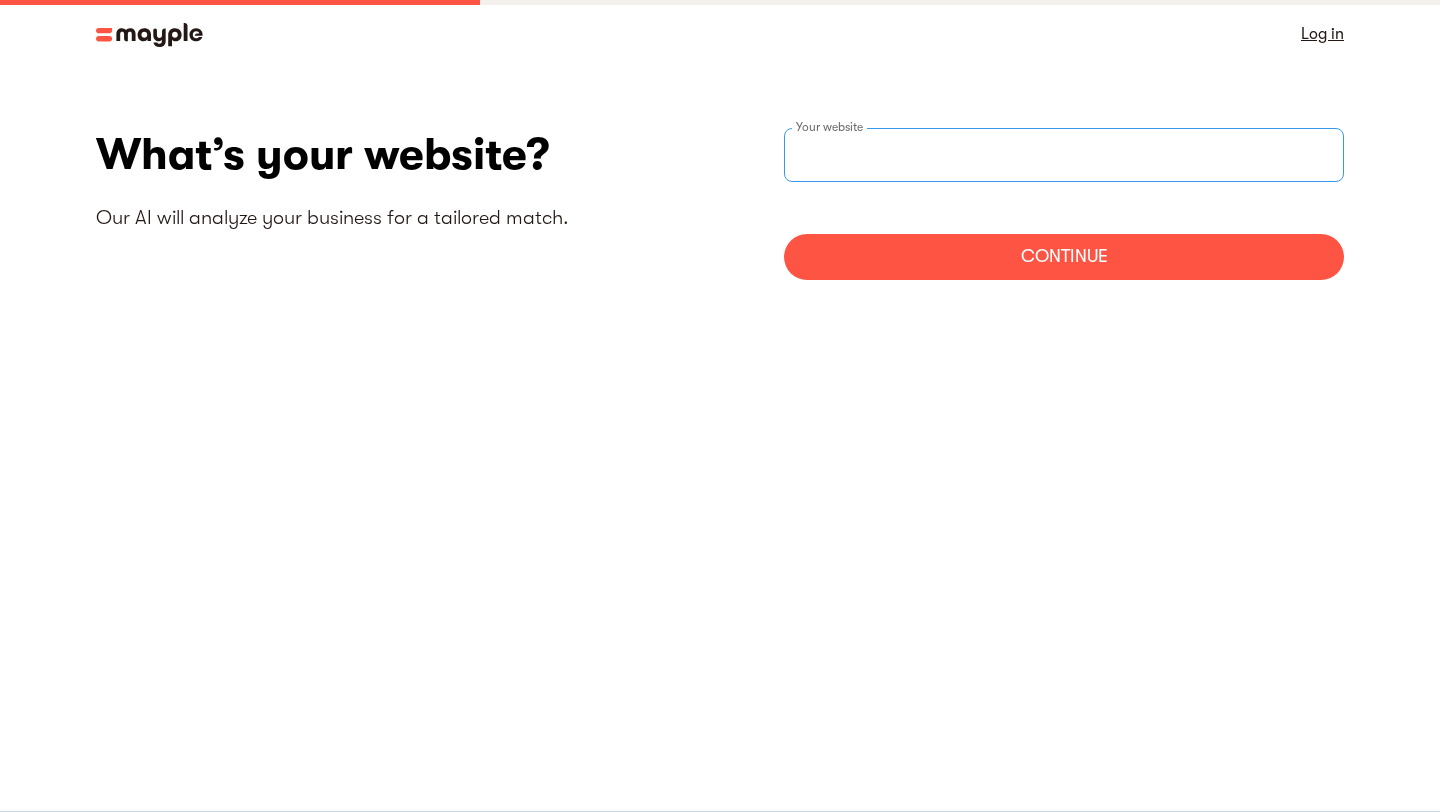 type on "https://salespeak.ai" 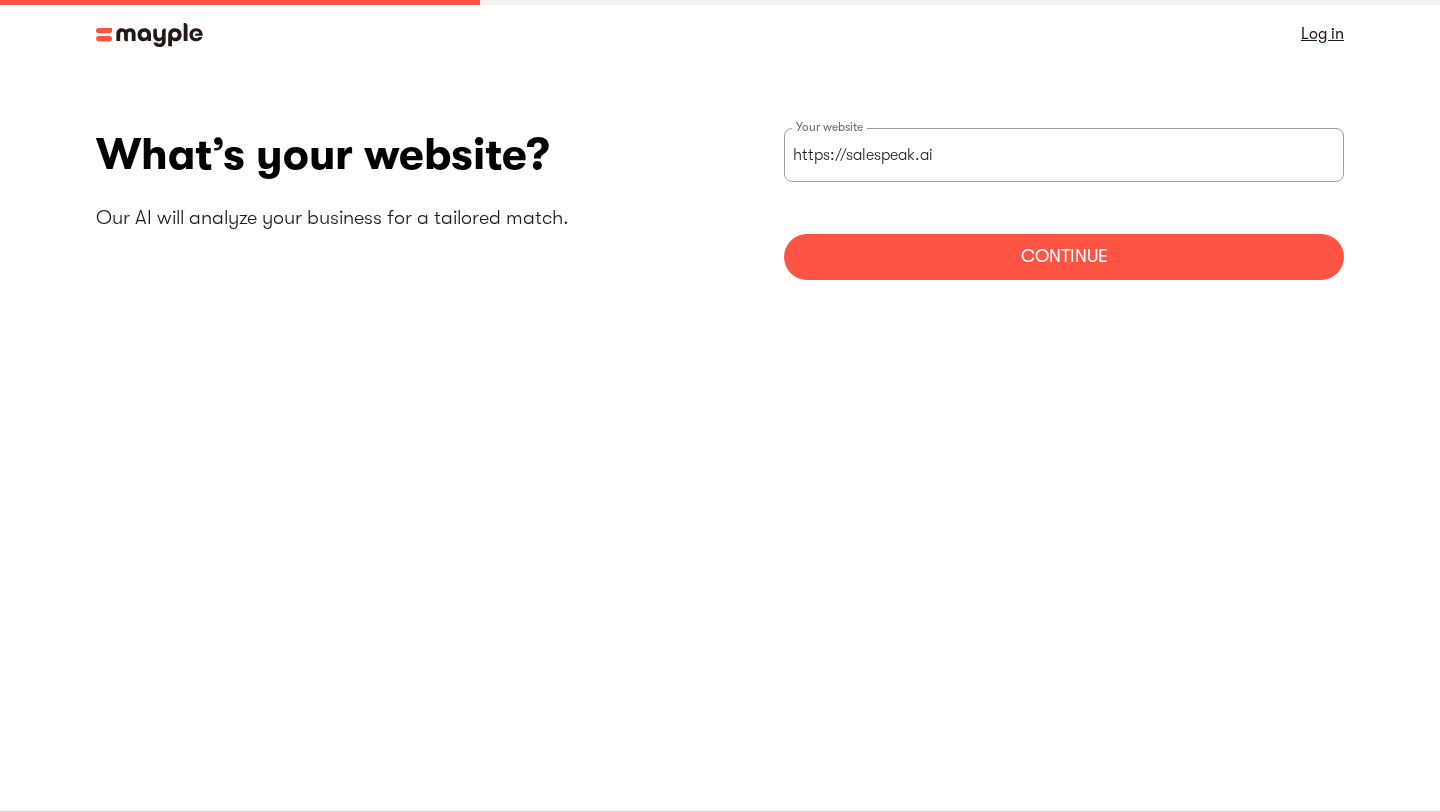 click on "Continue" at bounding box center [1064, 257] 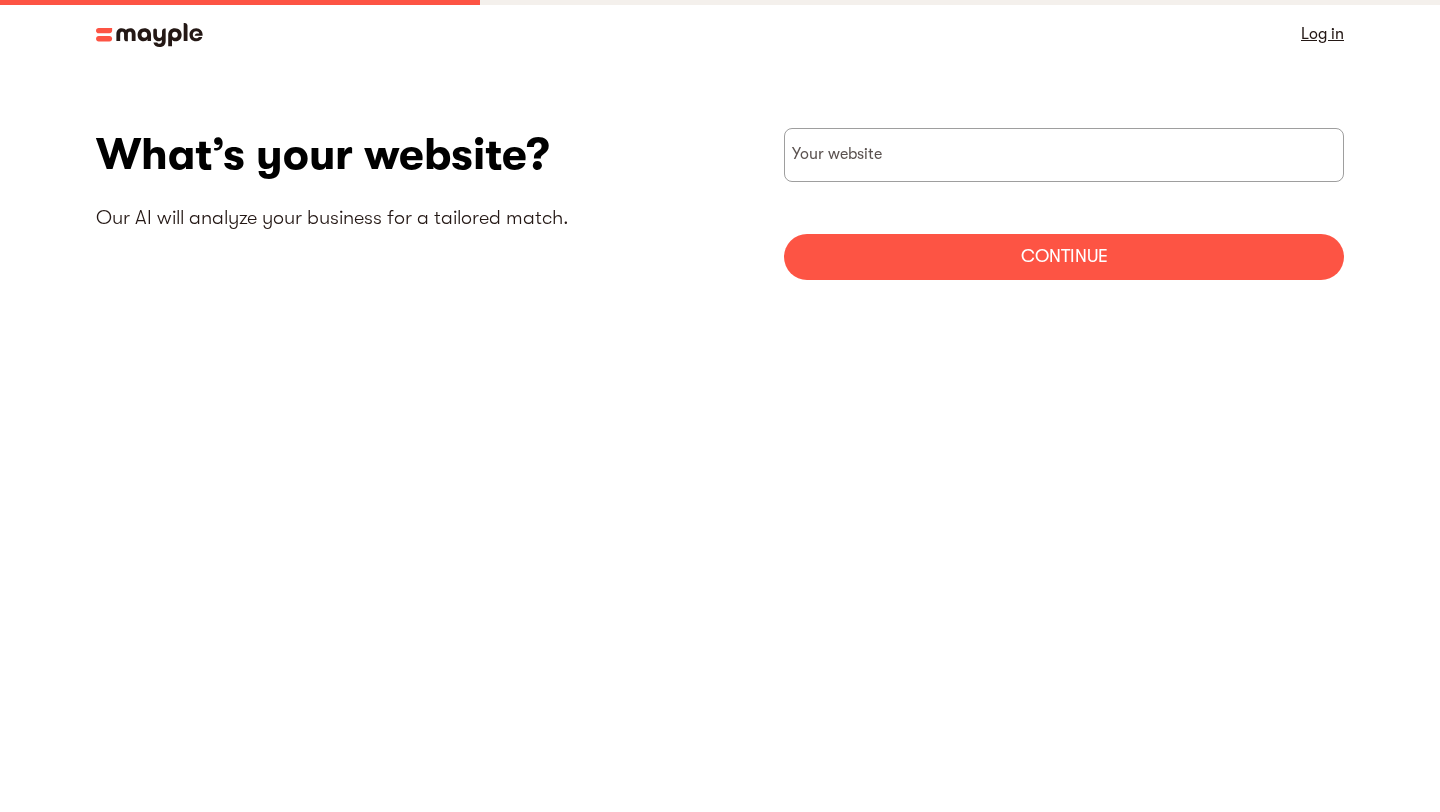 scroll, scrollTop: 0, scrollLeft: 0, axis: both 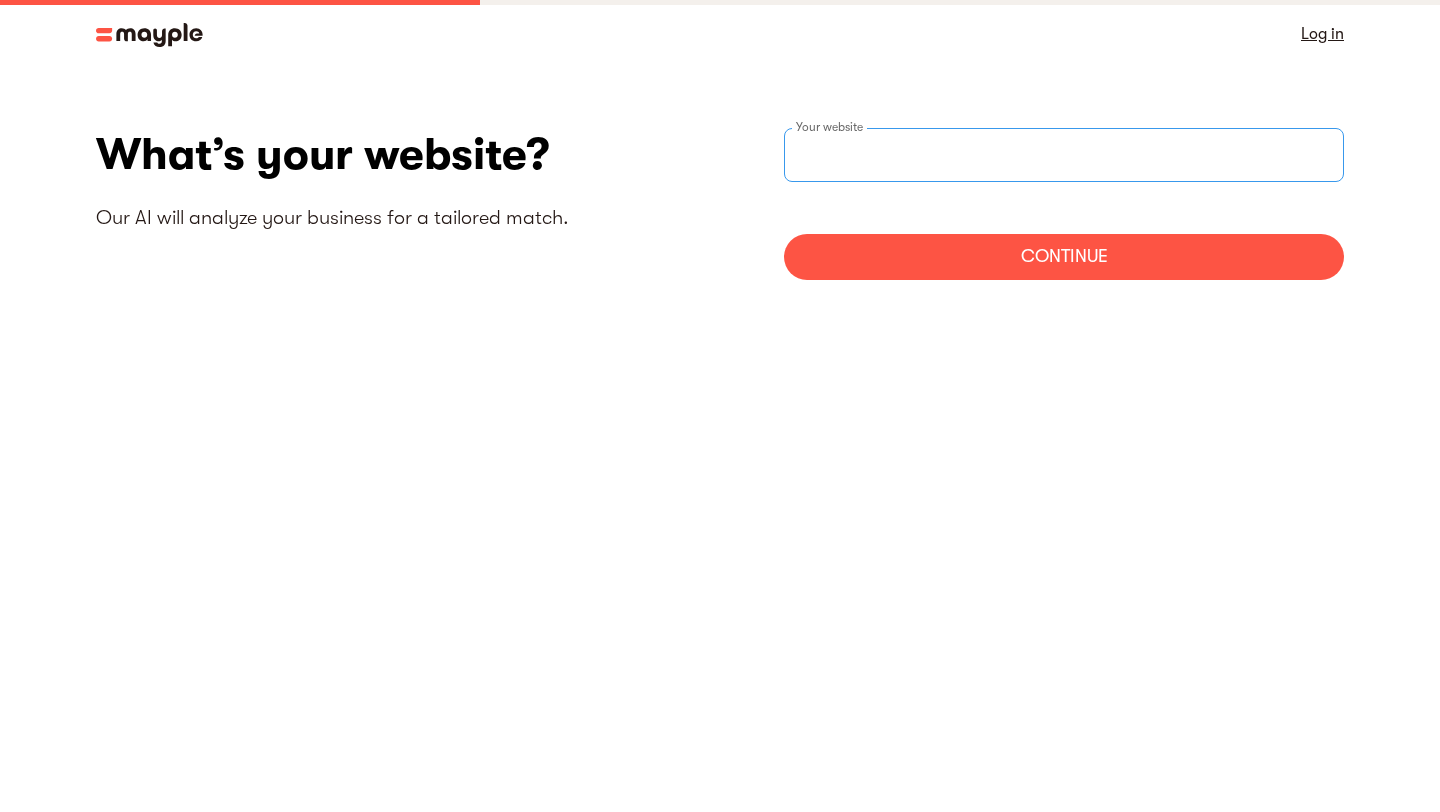 click on "Your website" at bounding box center (1064, 155) 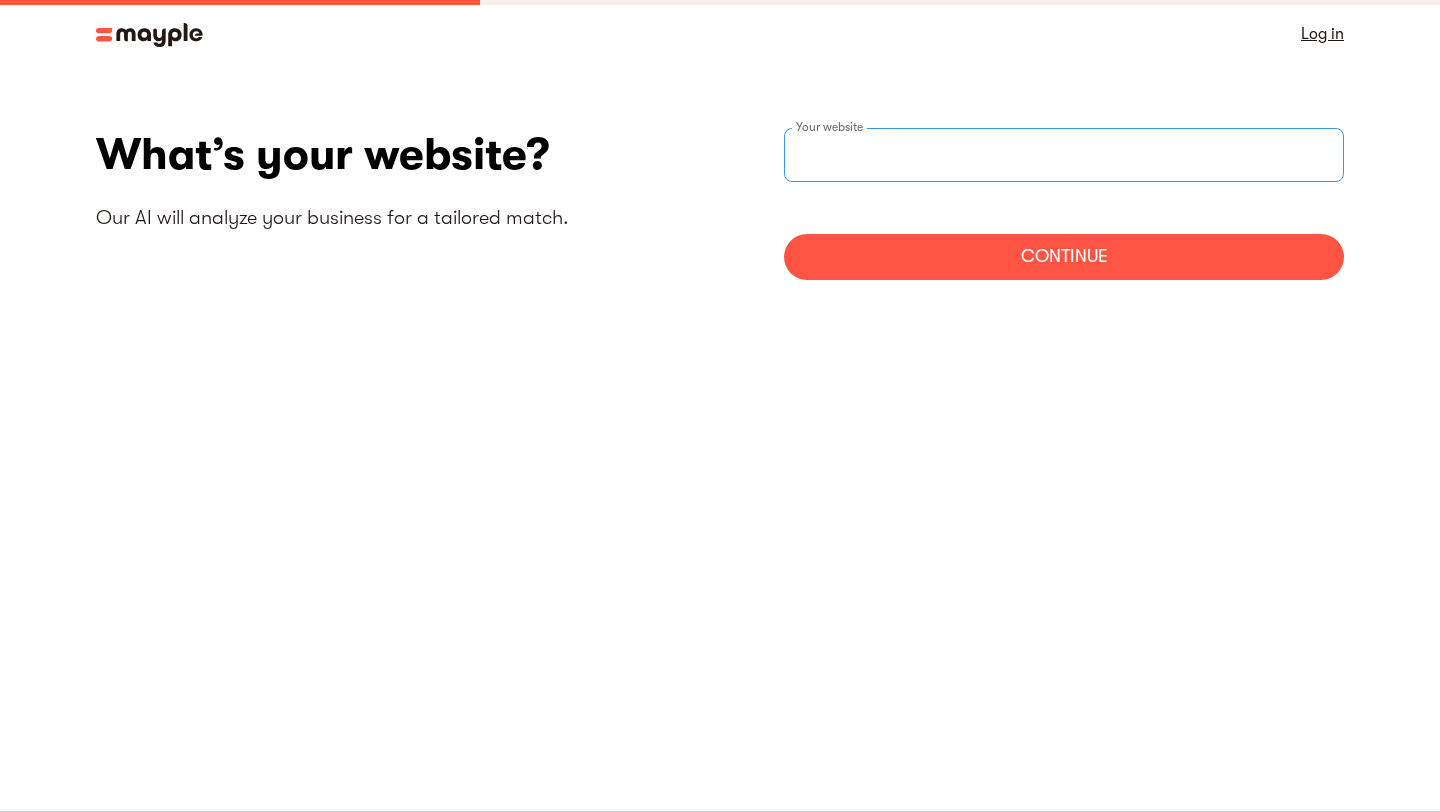 type on "https://salespeak.ai" 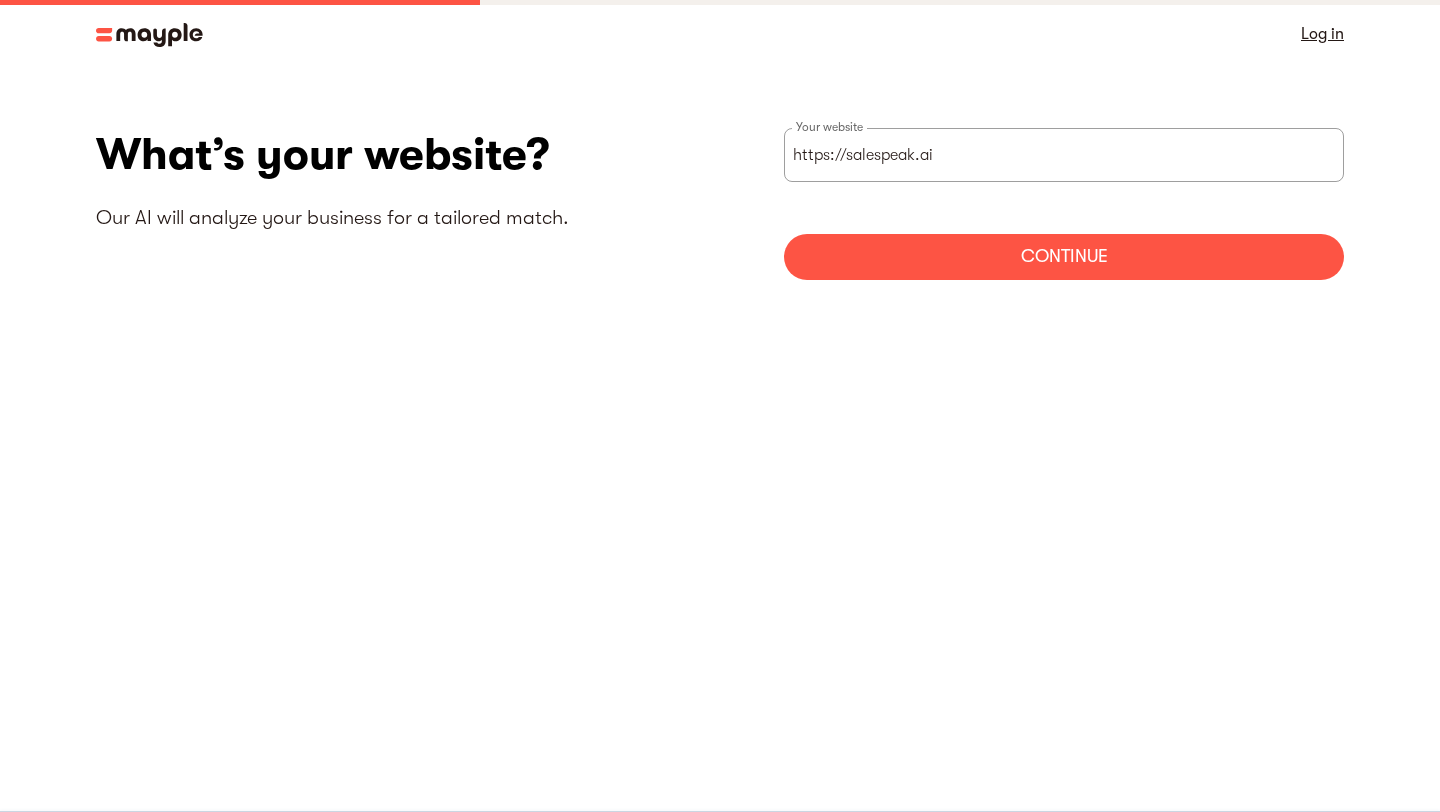 click on "Continue" at bounding box center (1064, 257) 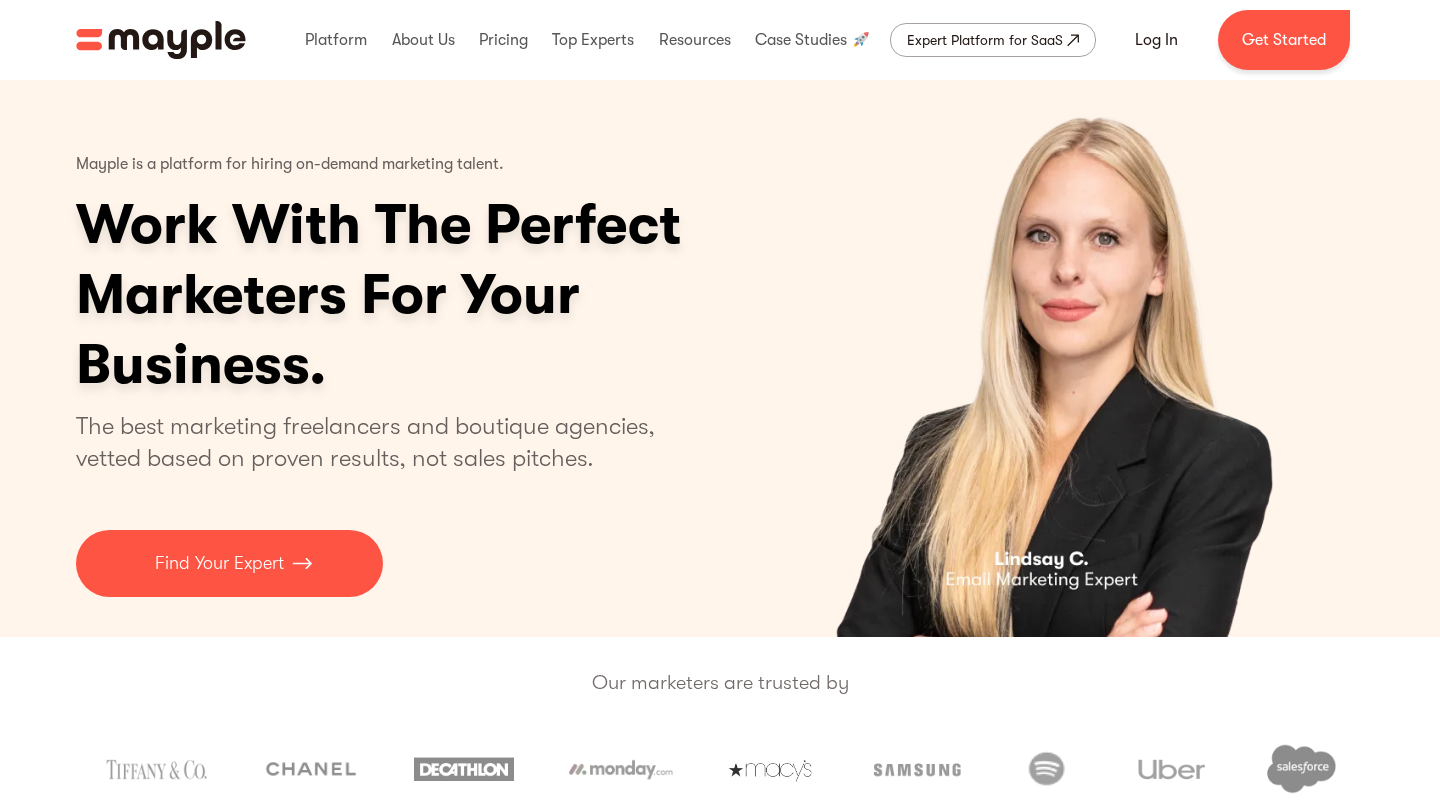 scroll, scrollTop: 0, scrollLeft: 0, axis: both 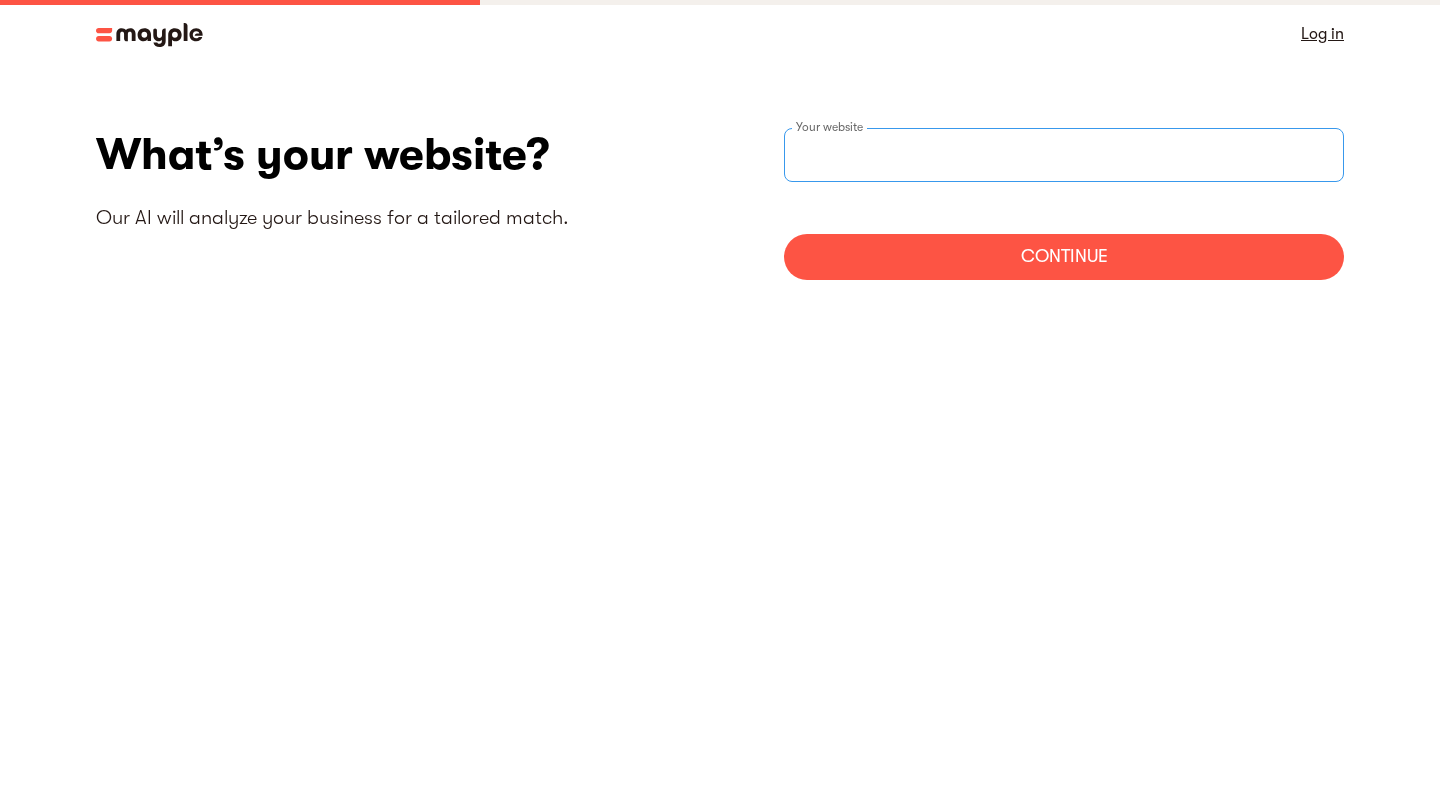 click at bounding box center [1064, 155] 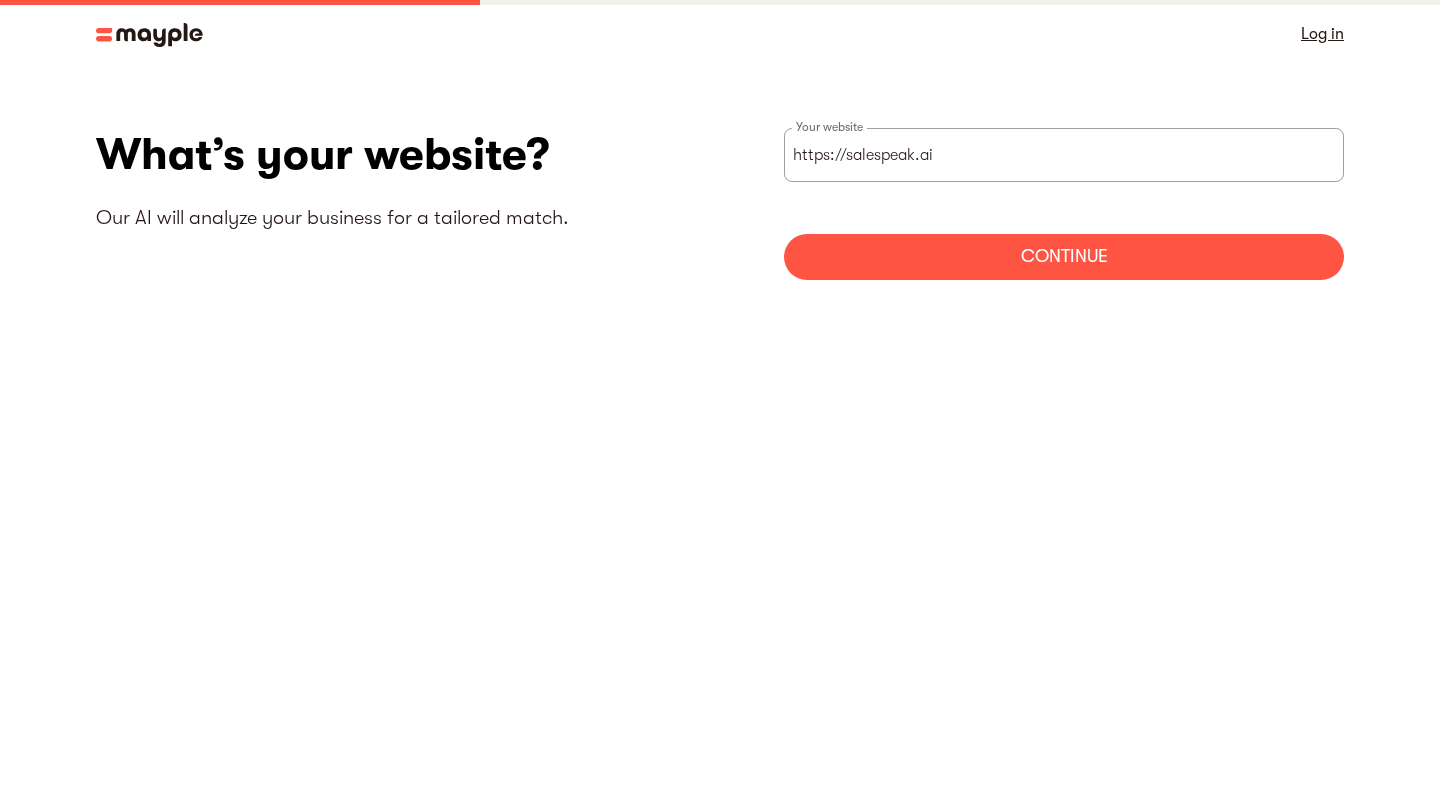 click on "Continue" at bounding box center (1064, 257) 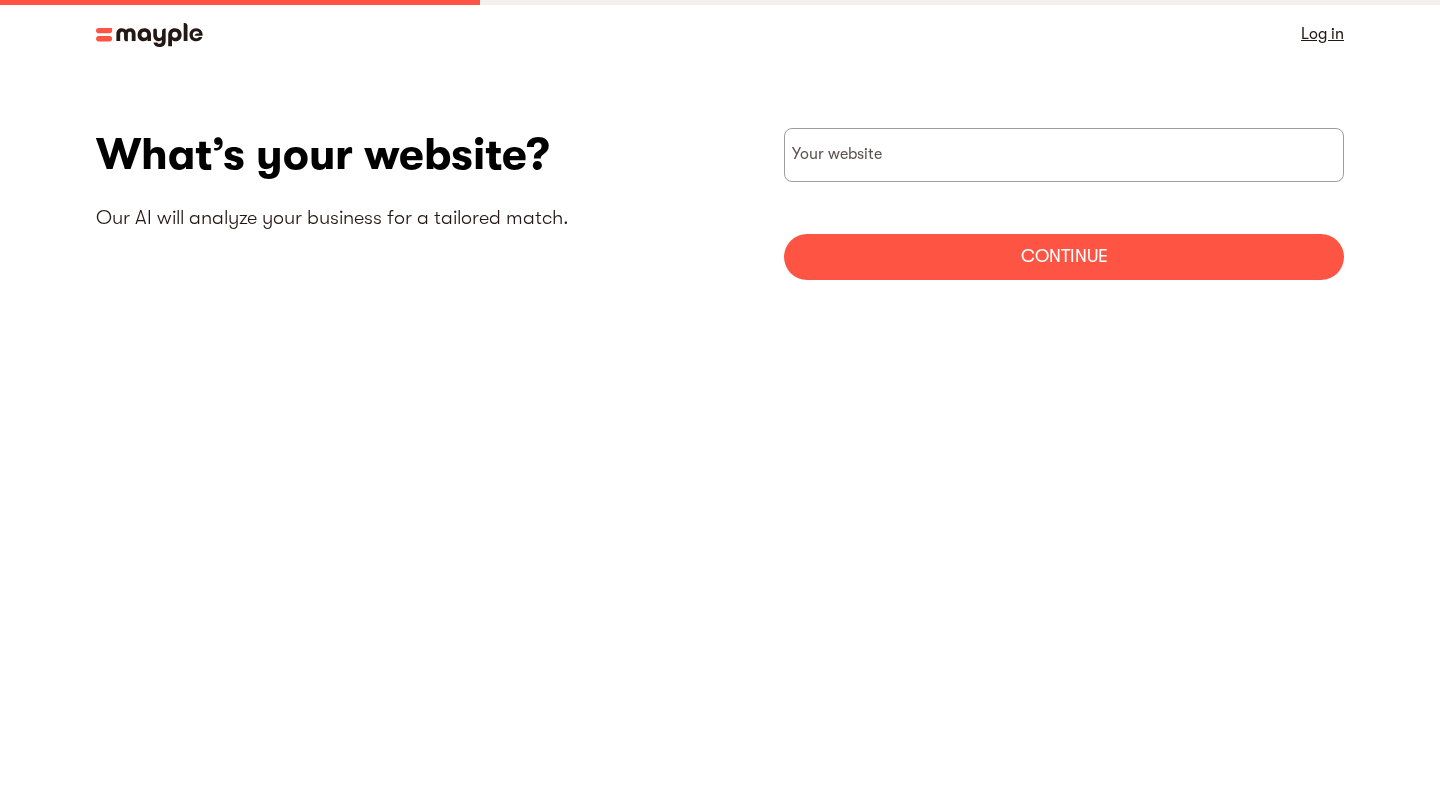 scroll, scrollTop: 0, scrollLeft: 0, axis: both 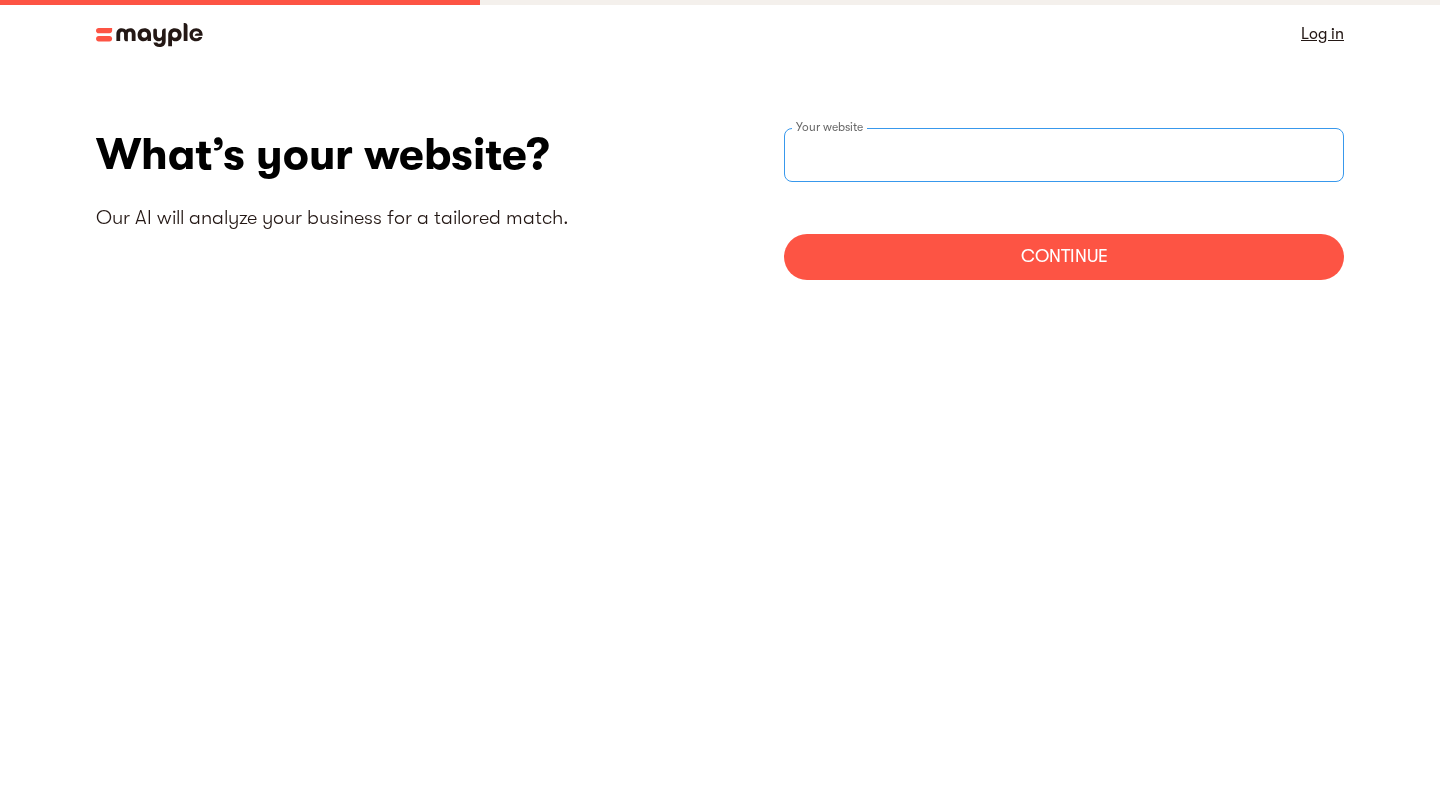 click on "Your website" at bounding box center (1064, 155) 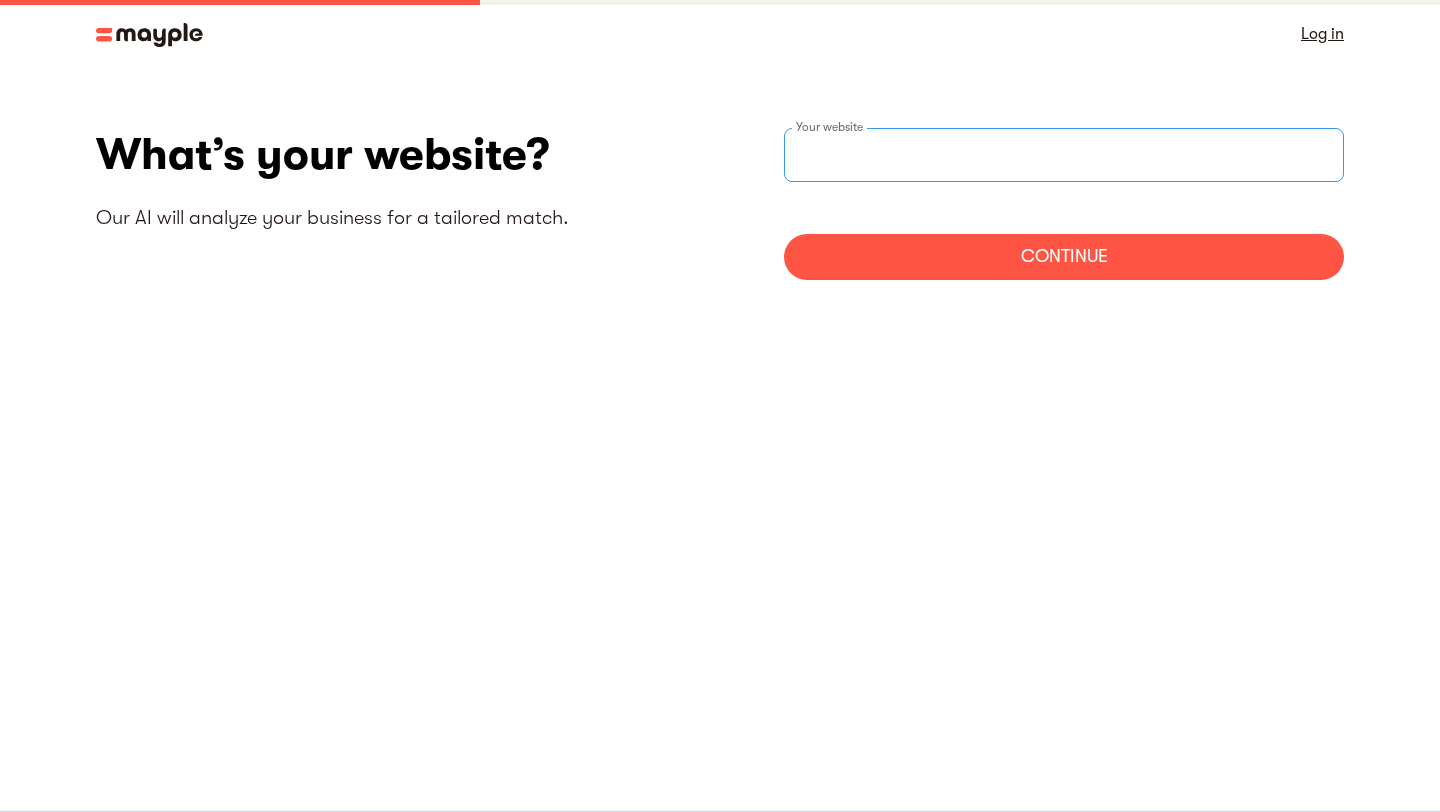type on "https://salespeak.ai" 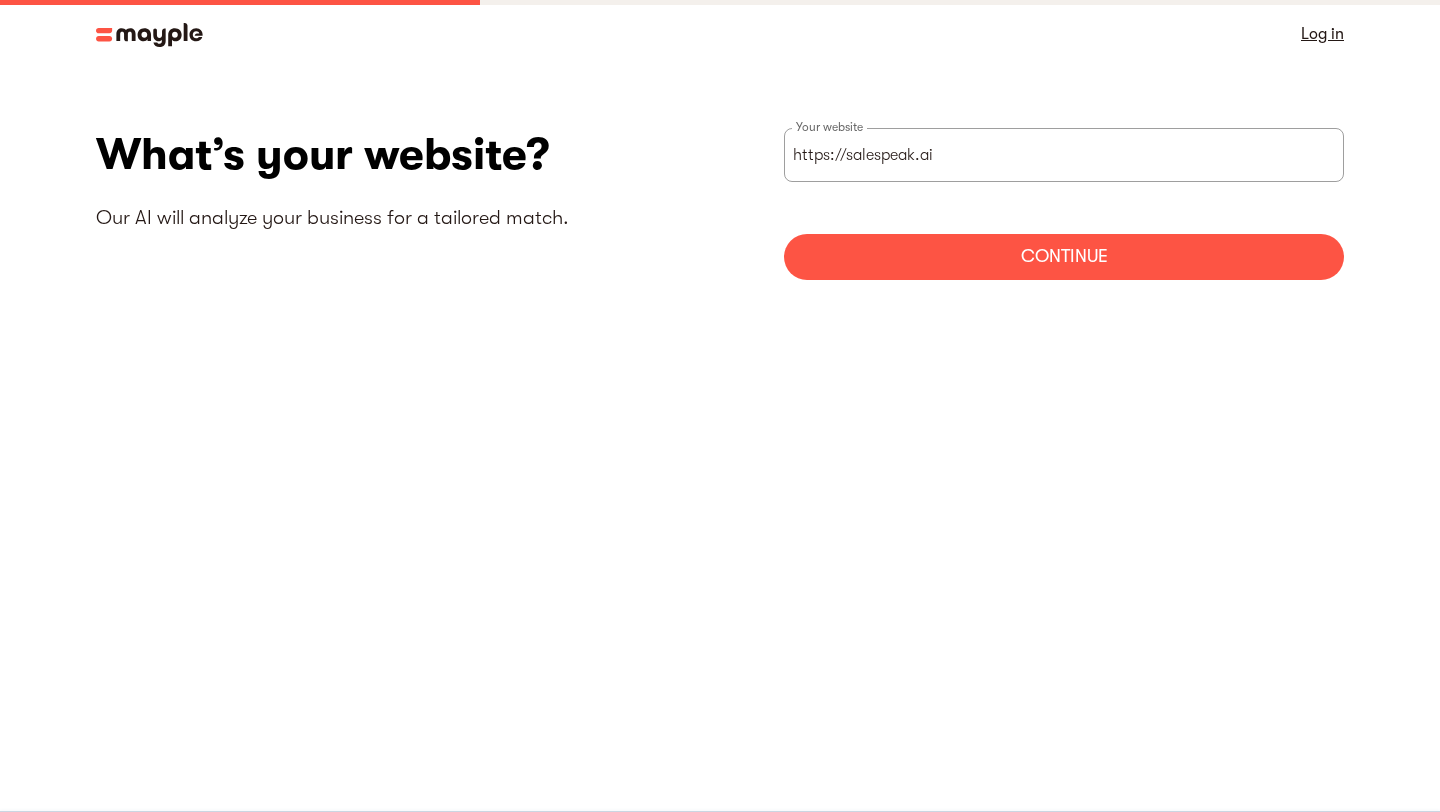 click on "Continue" at bounding box center [1064, 257] 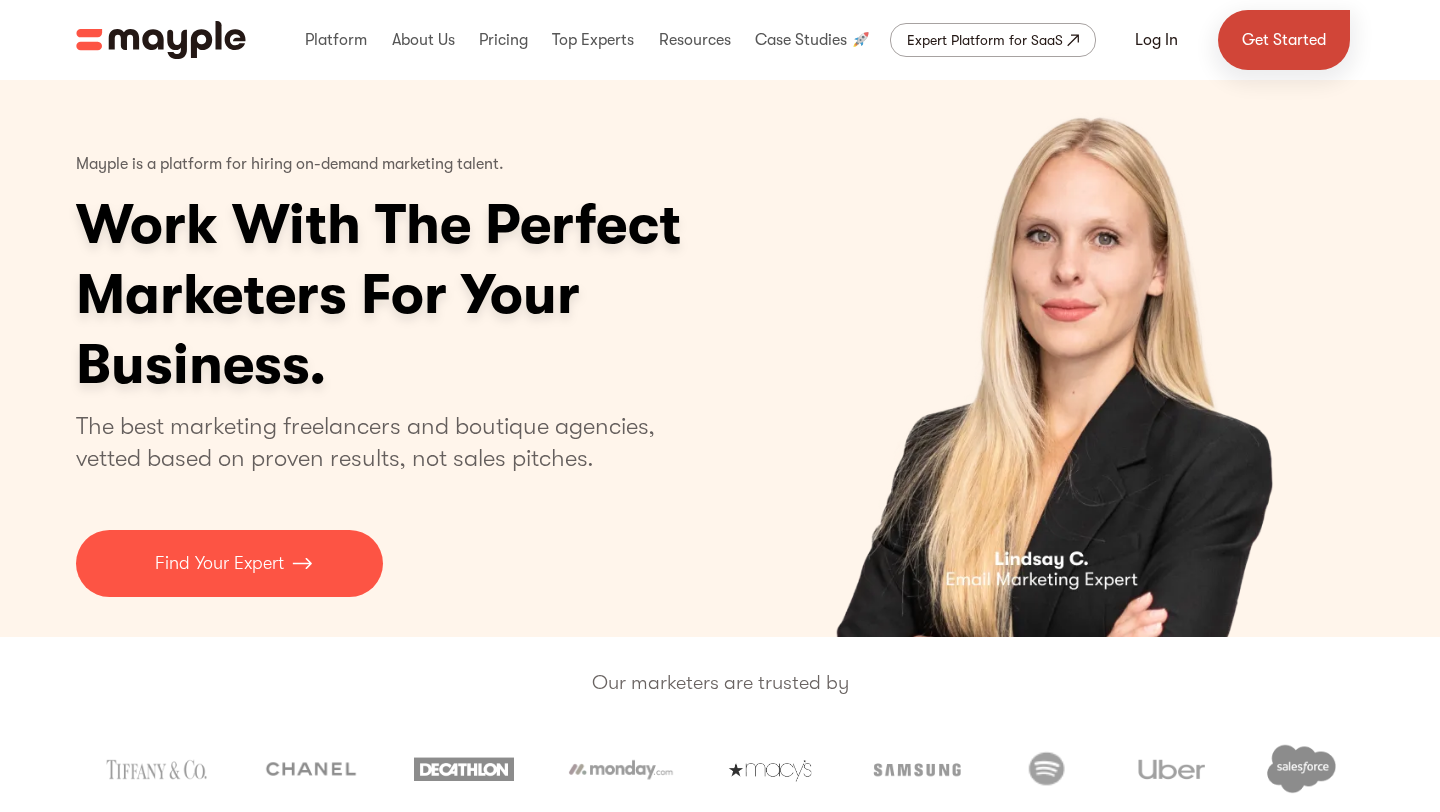 scroll, scrollTop: 0, scrollLeft: 0, axis: both 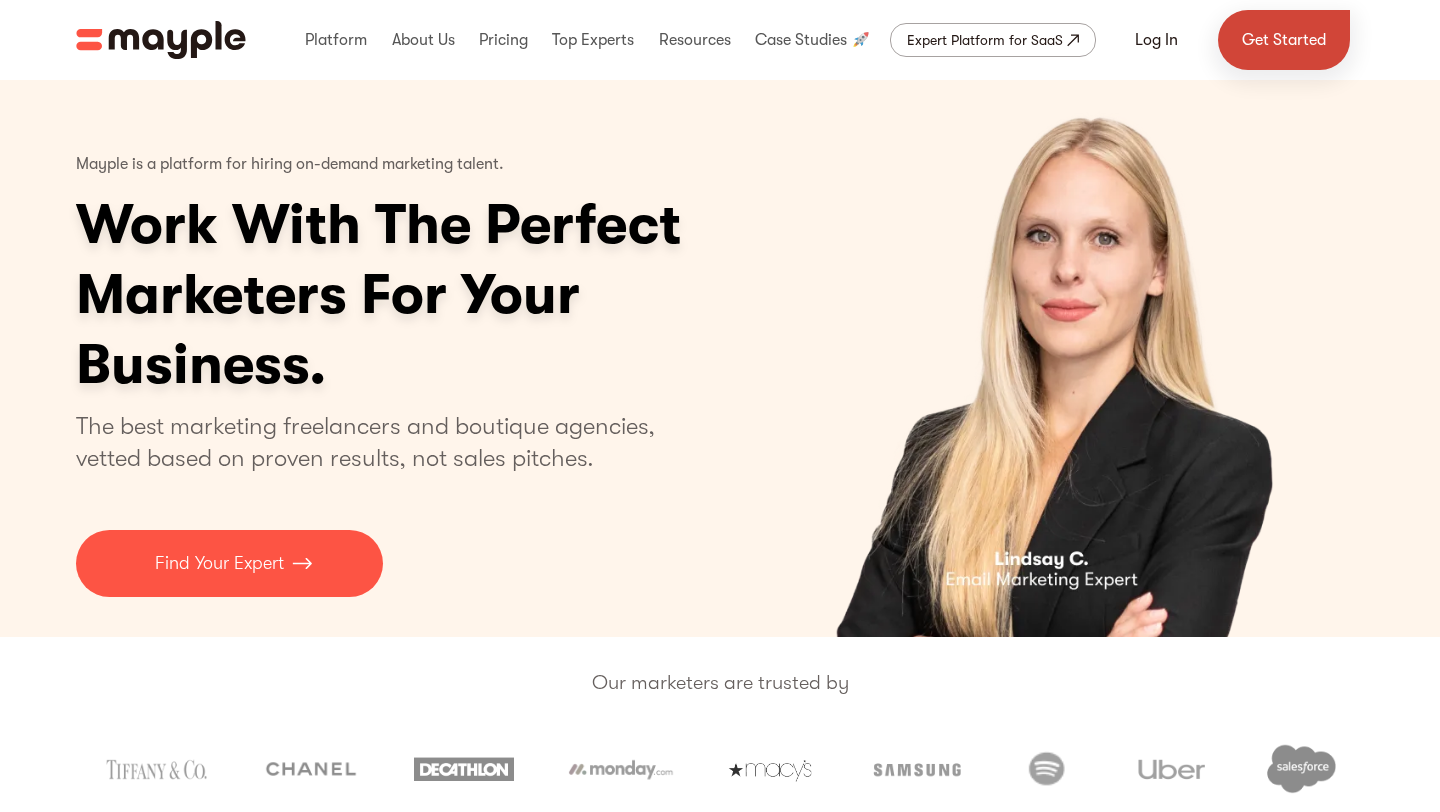 click on "Get Started" at bounding box center [1284, 40] 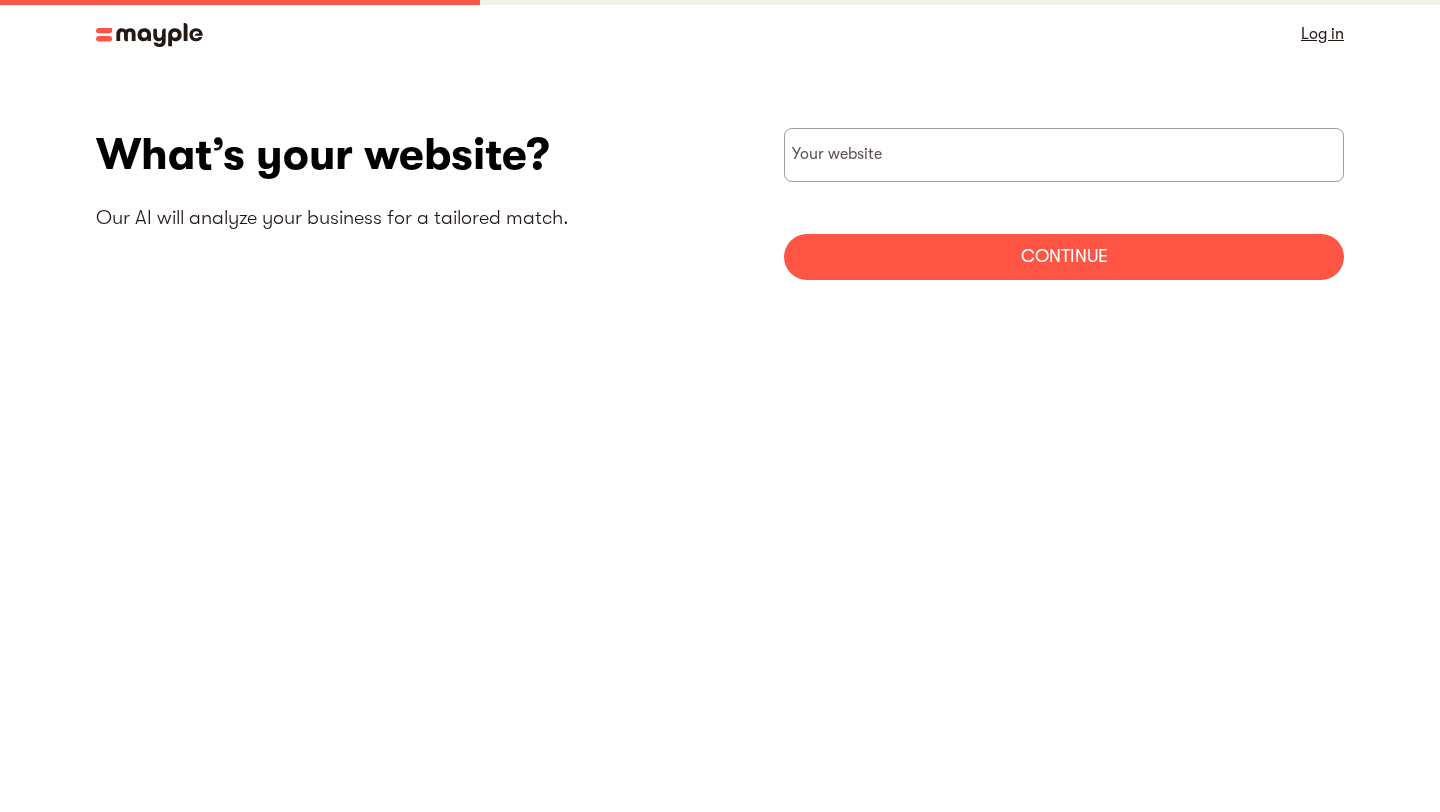 scroll, scrollTop: 0, scrollLeft: 0, axis: both 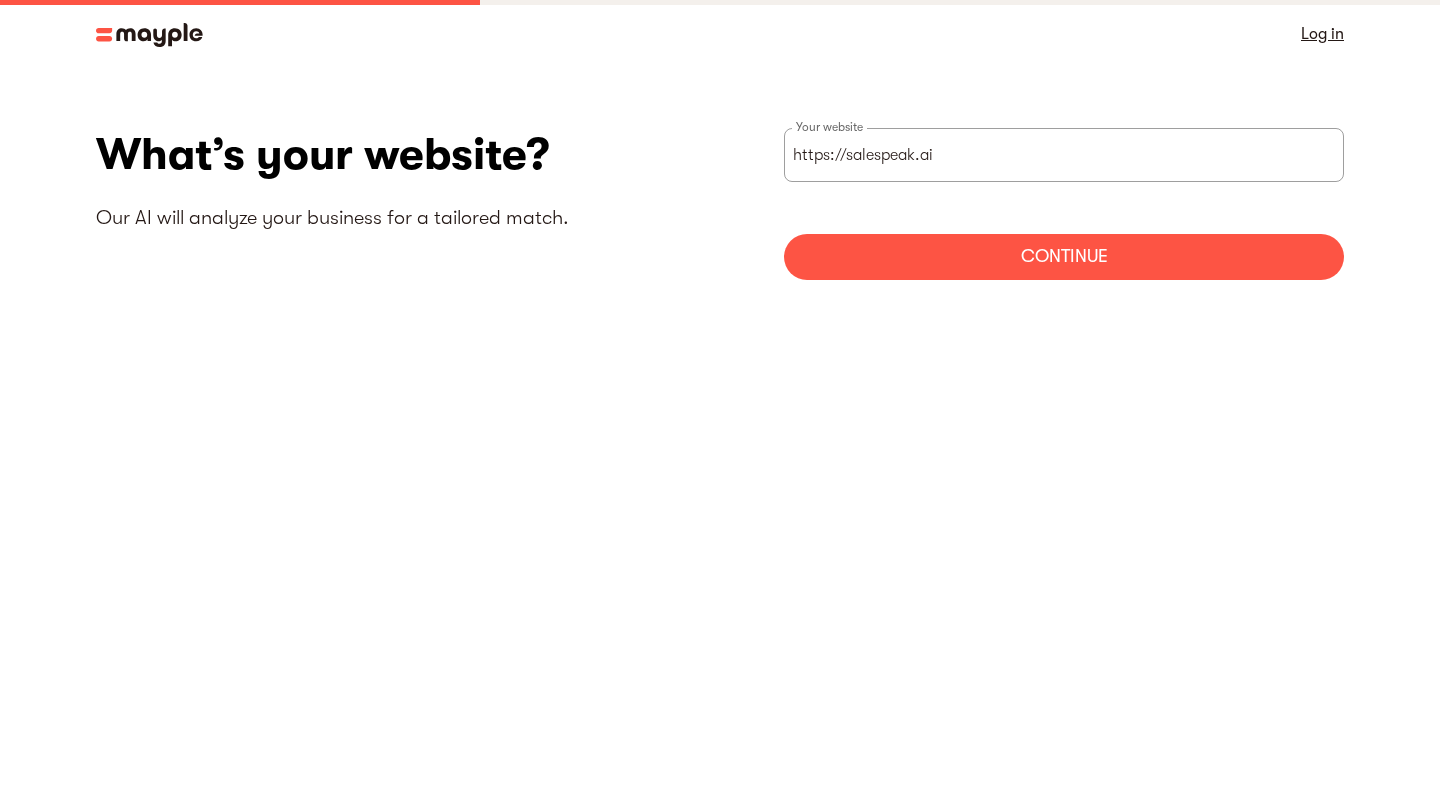 click on "Continue" at bounding box center (1064, 257) 